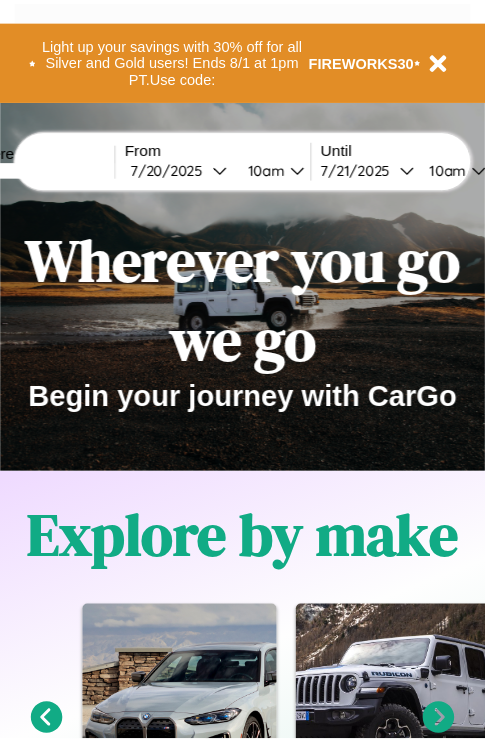 scroll, scrollTop: 0, scrollLeft: 0, axis: both 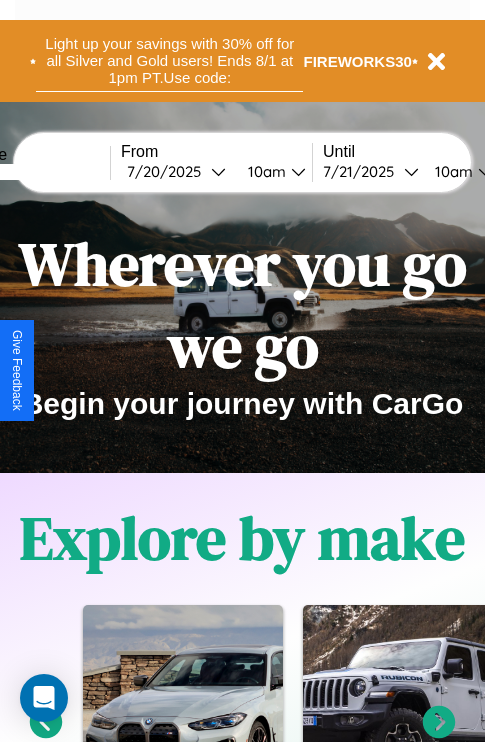 click on "Light up your savings with 30% off for all Silver and Gold users! Ends 8/1 at 1pm PT.  Use code:" at bounding box center (169, 61) 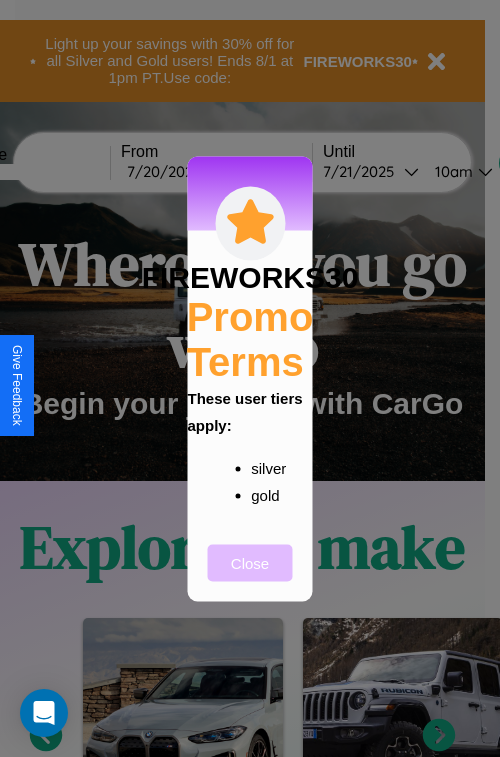click on "Close" at bounding box center [250, 562] 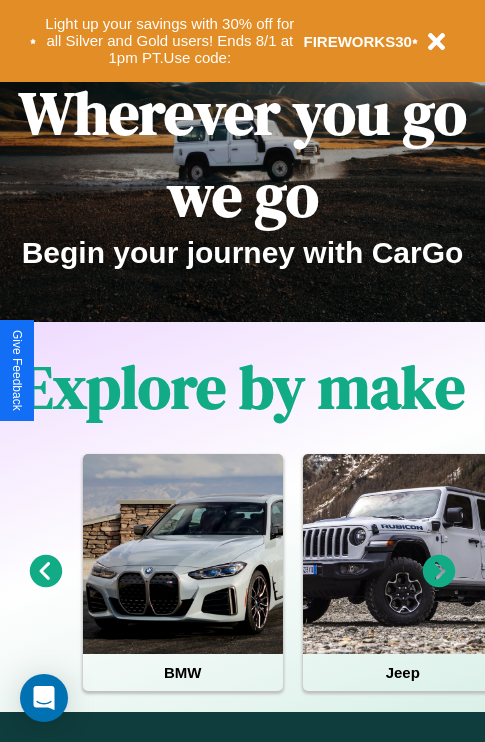 scroll, scrollTop: 0, scrollLeft: 0, axis: both 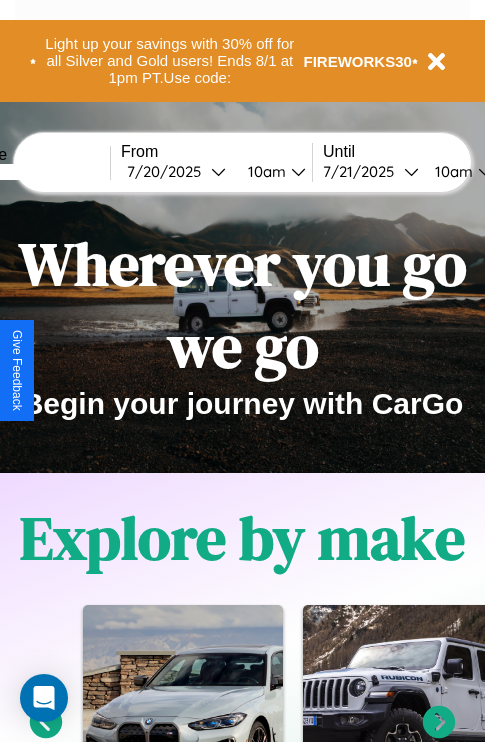 click at bounding box center [35, 172] 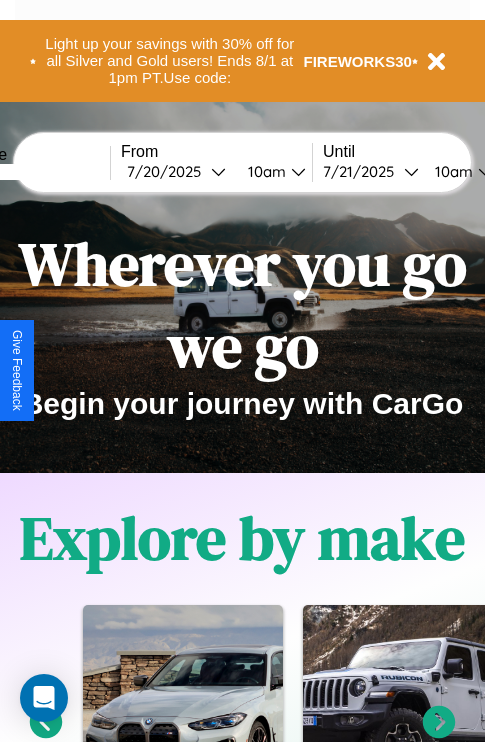 type on "*****" 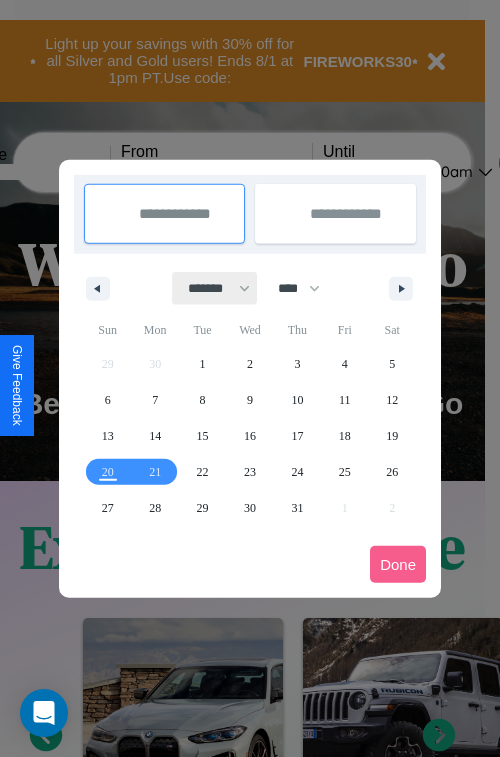 click on "******* ******** ***** ***** *** **** **** ****** ********* ******* ******** ********" at bounding box center (215, 288) 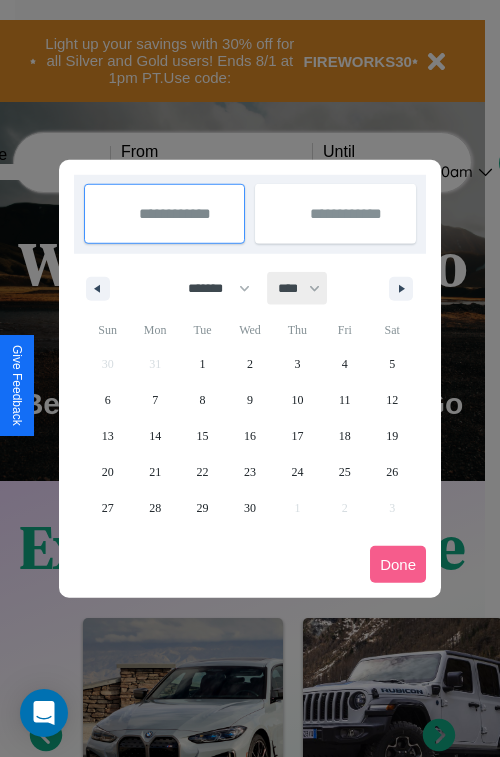 click on "**** **** **** **** **** **** **** **** **** **** **** **** **** **** **** **** **** **** **** **** **** **** **** **** **** **** **** **** **** **** **** **** **** **** **** **** **** **** **** **** **** **** **** **** **** **** **** **** **** **** **** **** **** **** **** **** **** **** **** **** **** **** **** **** **** **** **** **** **** **** **** **** **** **** **** **** **** **** **** **** **** **** **** **** **** **** **** **** **** **** **** **** **** **** **** **** **** **** **** **** **** **** **** **** **** **** **** **** **** **** **** **** **** **** **** **** **** **** **** **** ****" at bounding box center (298, 288) 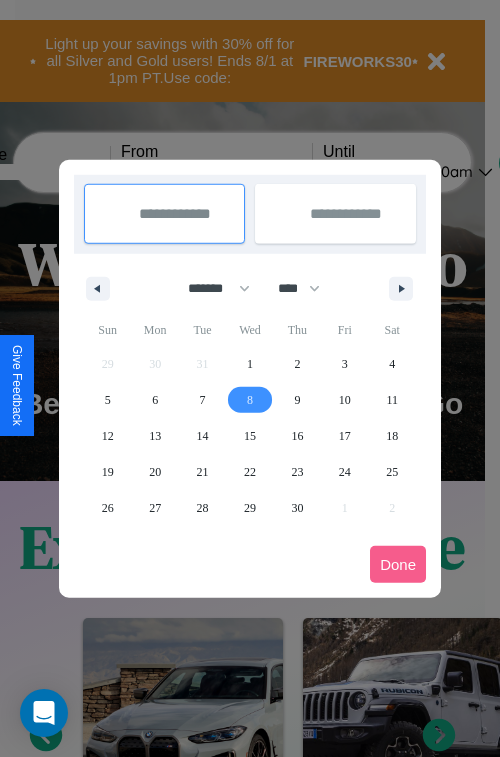click on "8" at bounding box center [250, 400] 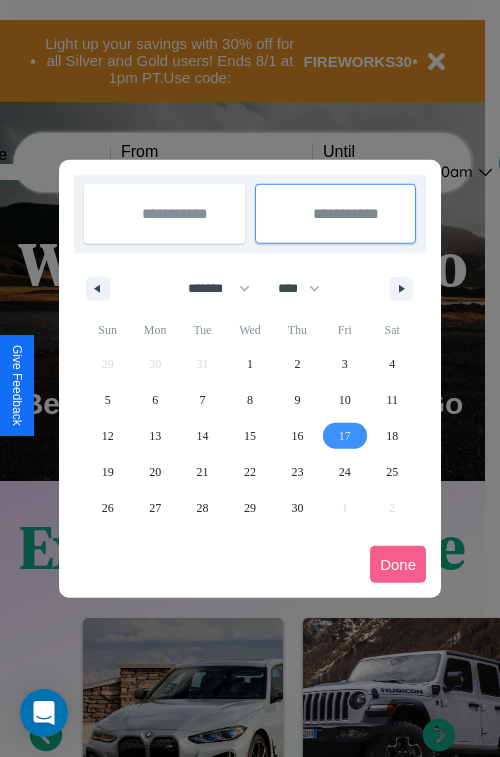 click on "17" at bounding box center (345, 436) 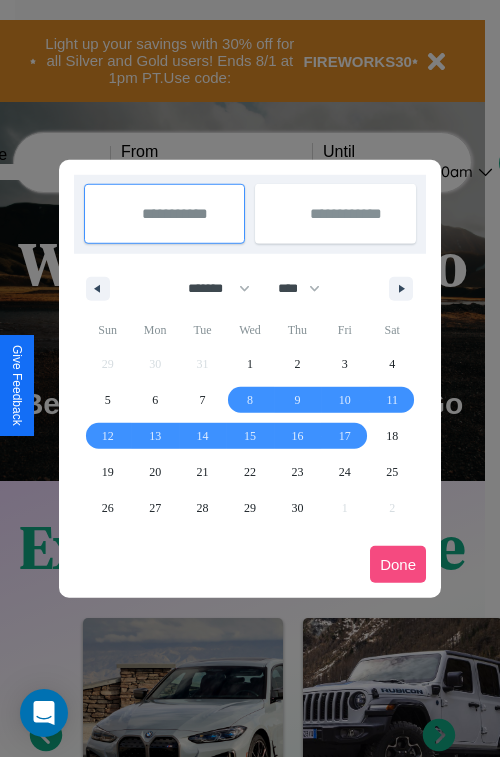 click on "Done" at bounding box center [398, 564] 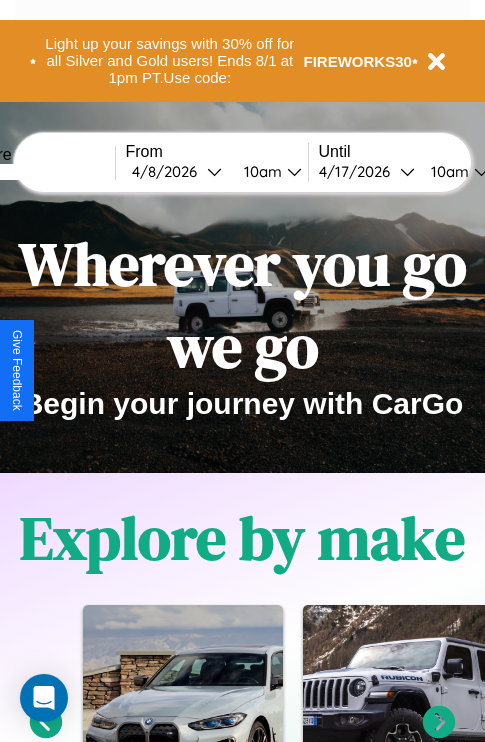 click on "10am" at bounding box center (260, 171) 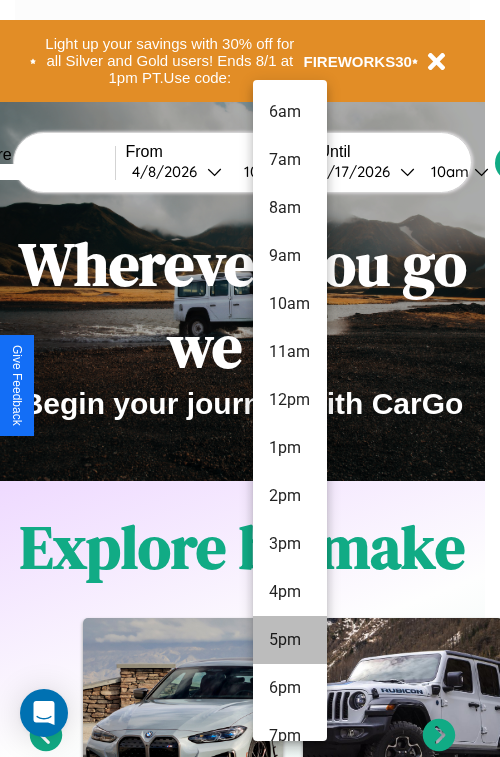 click on "5pm" at bounding box center (290, 640) 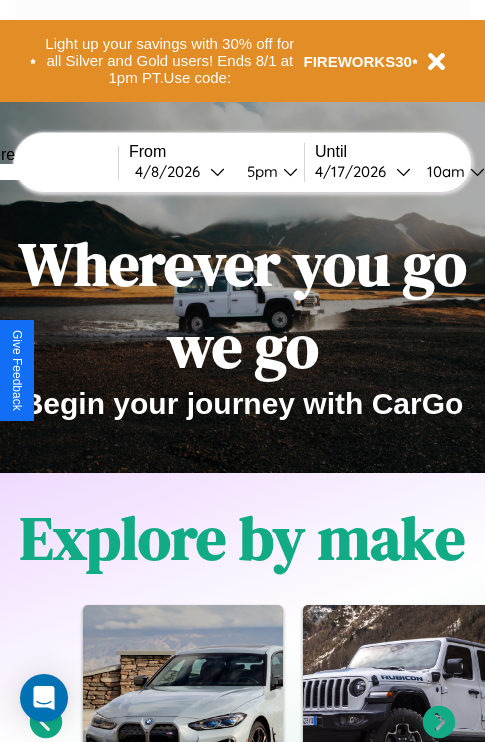 click on "10am" at bounding box center (443, 171) 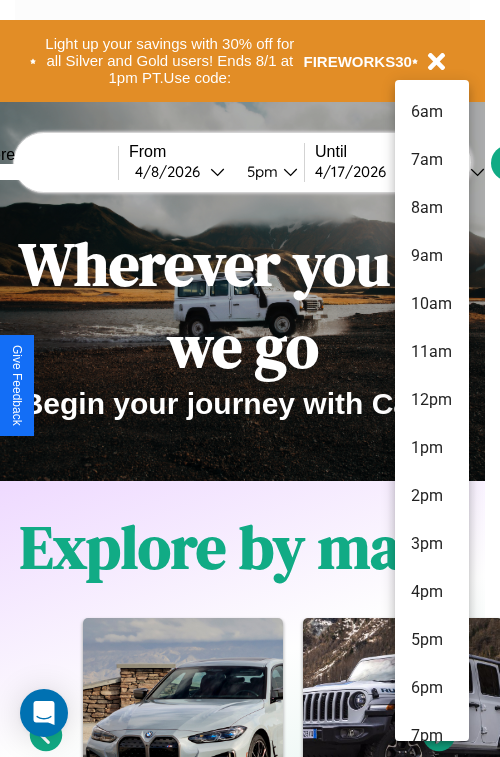 click on "3pm" at bounding box center [432, 544] 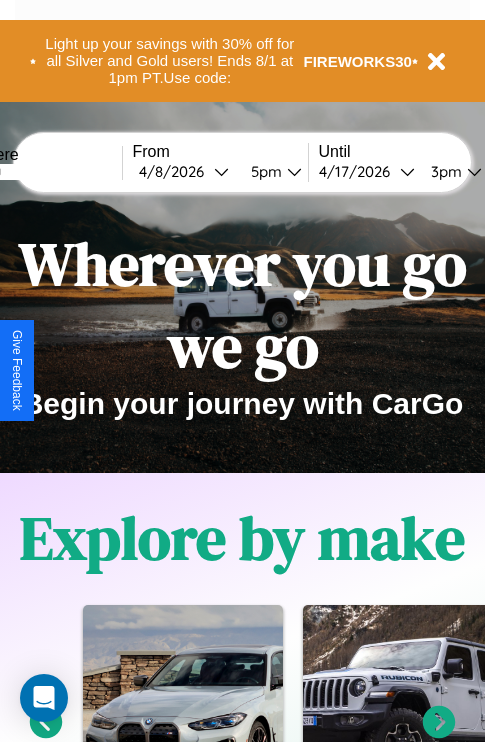 scroll, scrollTop: 0, scrollLeft: 64, axis: horizontal 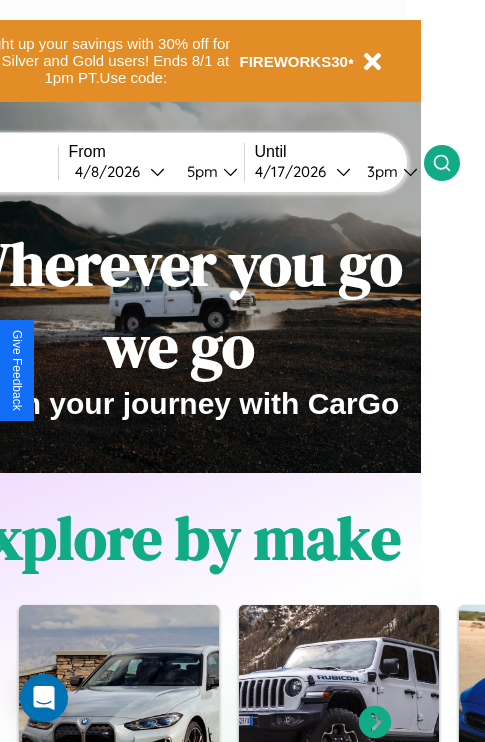click 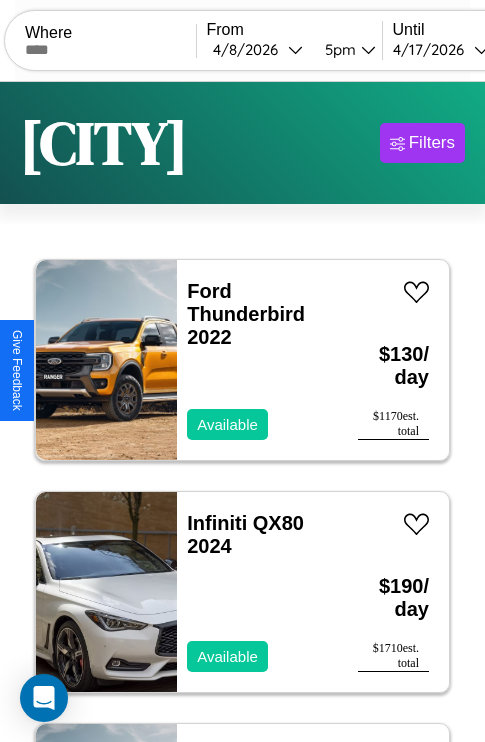 scroll, scrollTop: 66, scrollLeft: 0, axis: vertical 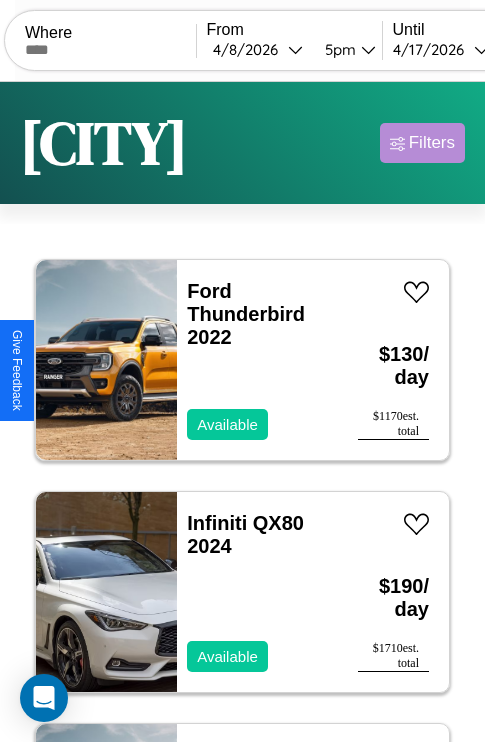 click on "Filters" at bounding box center (432, 143) 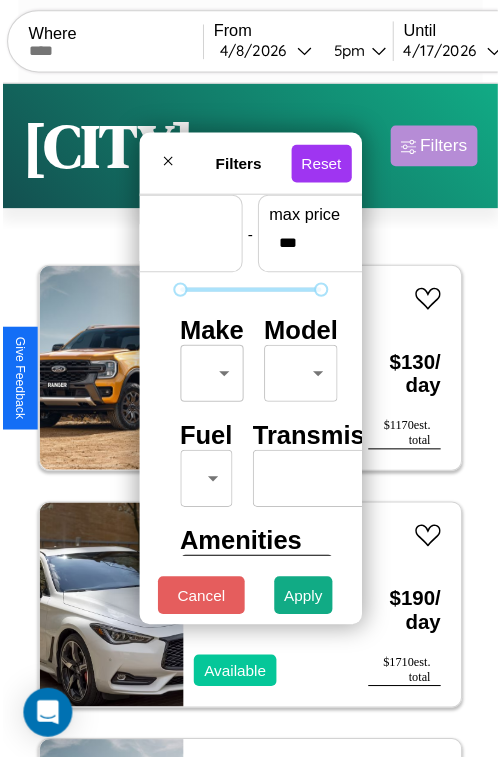 scroll, scrollTop: 59, scrollLeft: 0, axis: vertical 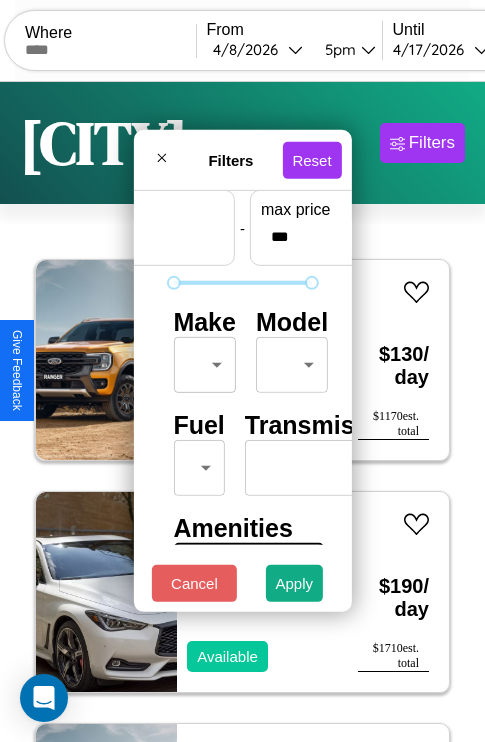 click on "CarGo Where From [DATE] [TIME] Until [DATE] [TIME] Become a Host Login Sign Up [CITY] Filters 137  cars in this area These cars can be picked up in this city. Ford   Thunderbird   2022 Available $ 130  / day $ 1170  est. total Infiniti   QX80   2024 Available $ 190  / day $ 1710  est. total Ford   LLS9000   2023 Available $ 150  / day $ 1350  est. total Maserati   Granturismo   2020 Available $ 120  / day $ 1080  est. total Tesla   Semi   2014 Available $ 40  / day $ 360  est. total Maserati   Levante   2014 Available $ 70  / day $ 630  est. total Tesla   Roadster   2016 Unavailable $ 140  / day $ 1260  est. total Lexus   RC   2021 Unavailable $ 180  / day $ 1620  est. total Volkswagen   Atlas Cross Sport   2014 Available $ 140  / day $ 1260  est. total Ford   E-450   2023 Available $ 180  / day $ 1620  est. total Dodge   Durango   2014 Unavailable $ 110  / day $ 990  est. total Ford   Cordova Sedan   2021 Available $ 190  / day $ 1710  est. total Mazda   MPV   2022 Available $ 60  / day $ 540 Mercedes" at bounding box center (242, 412) 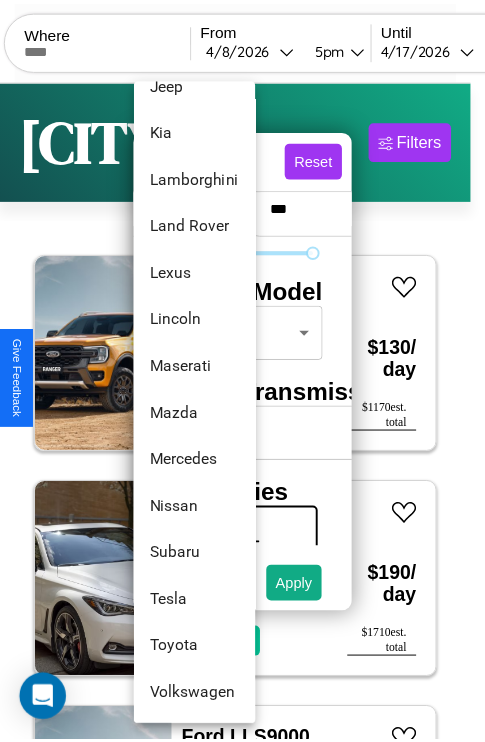 scroll, scrollTop: 1083, scrollLeft: 0, axis: vertical 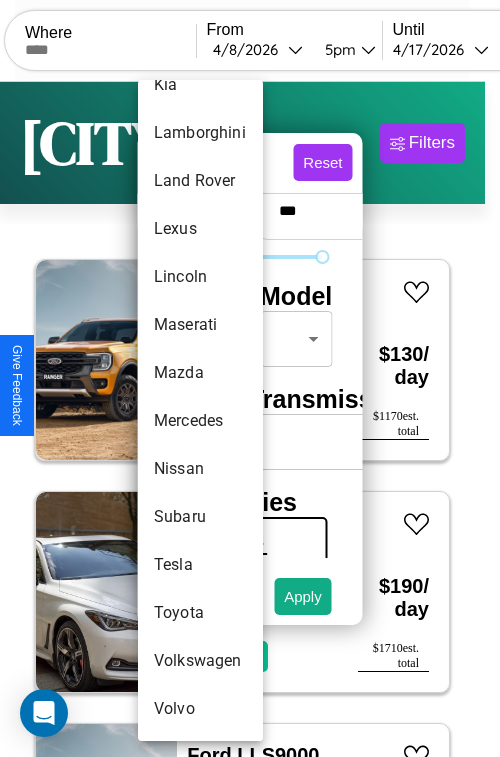 click on "Volkswagen" at bounding box center [200, 661] 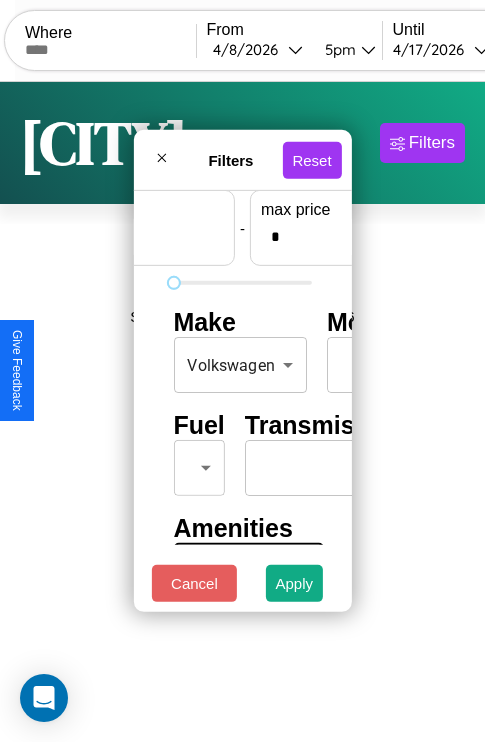scroll, scrollTop: 59, scrollLeft: 124, axis: both 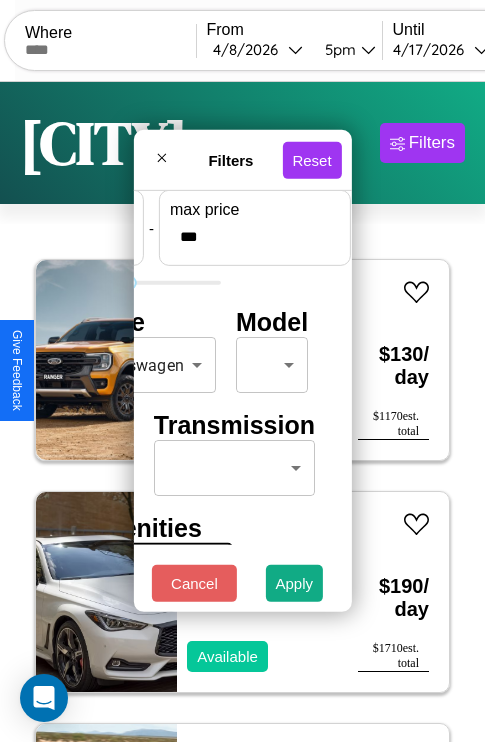 type on "***" 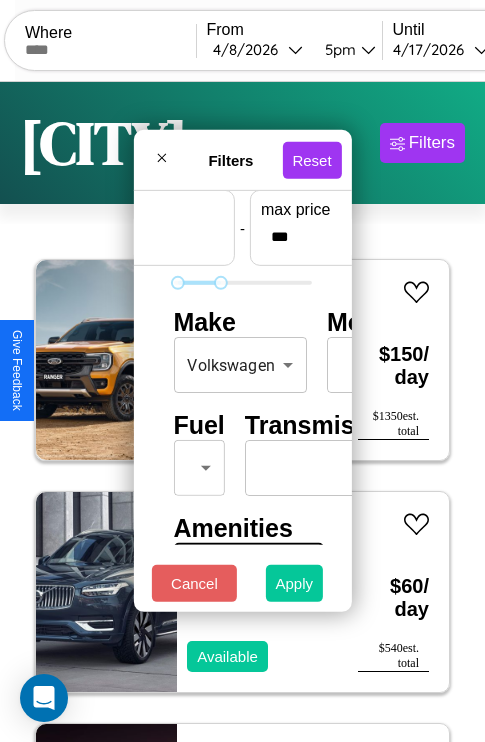 type on "**" 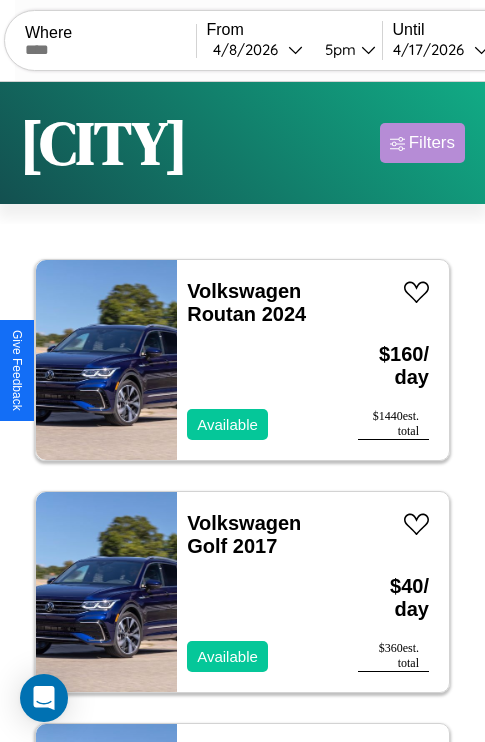 click on "Filters" at bounding box center (432, 143) 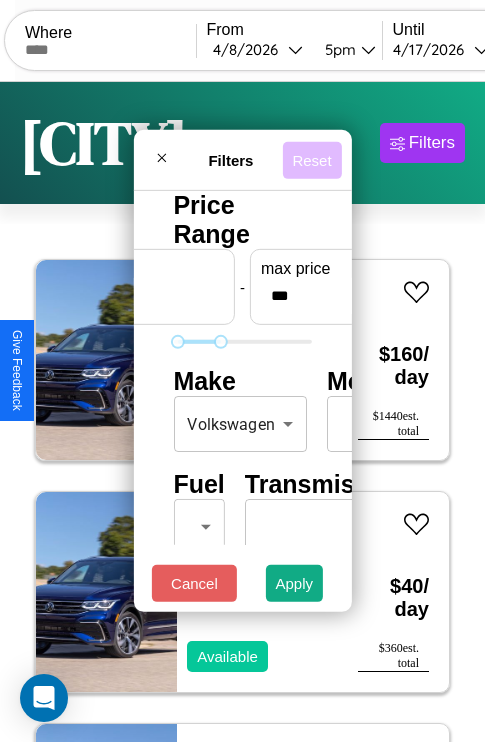 click on "Reset" at bounding box center (311, 159) 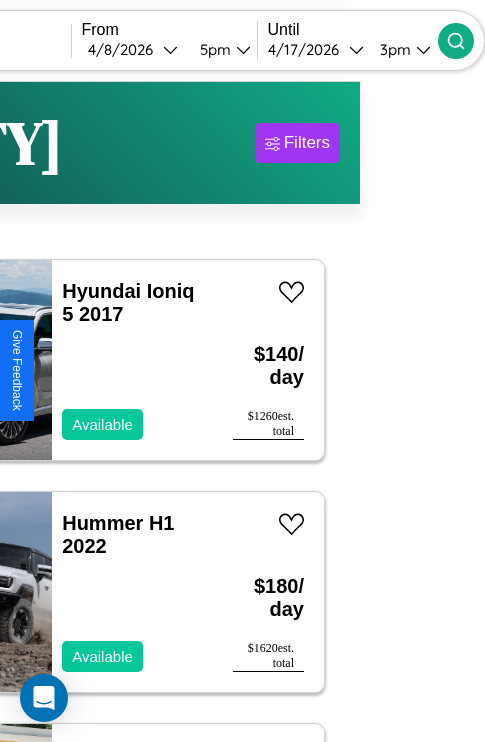 type on "******" 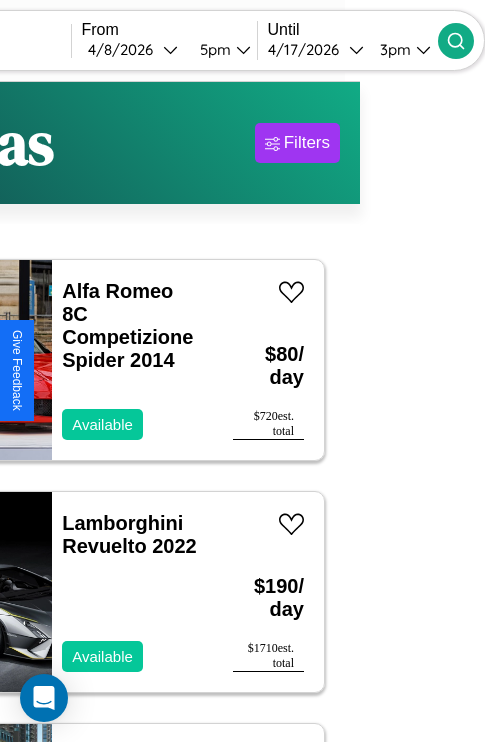 scroll, scrollTop: 53, scrollLeft: 91, axis: both 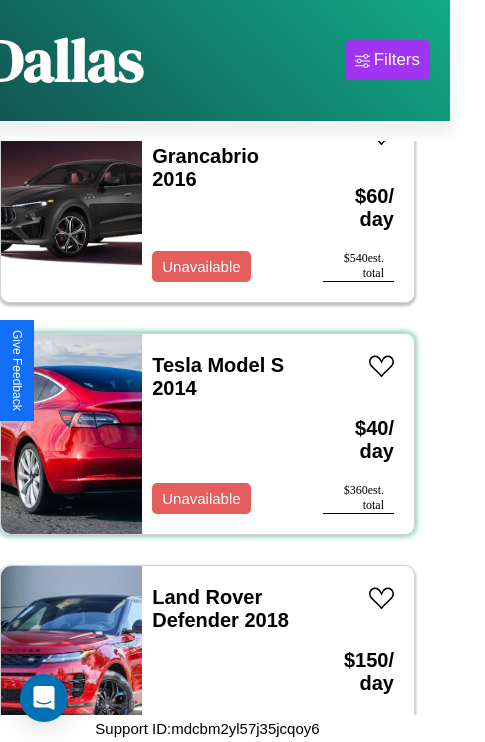 click on "Tesla   Model S   2014 Unavailable" at bounding box center [222, 434] 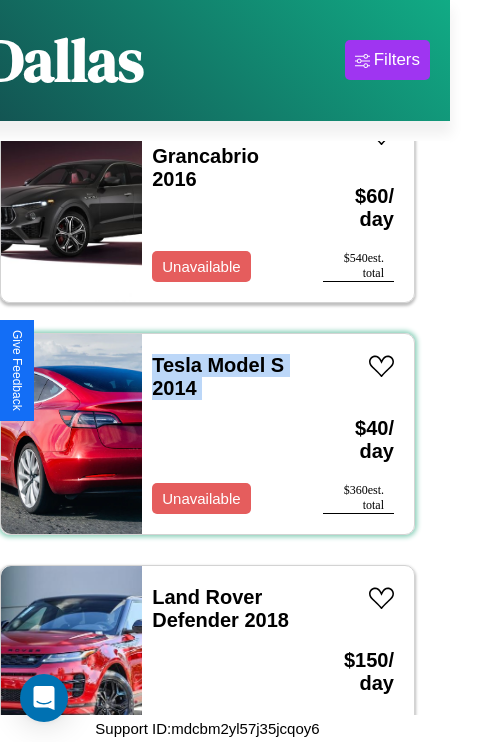 click on "Tesla   Model S   2014 Unavailable" at bounding box center (222, 434) 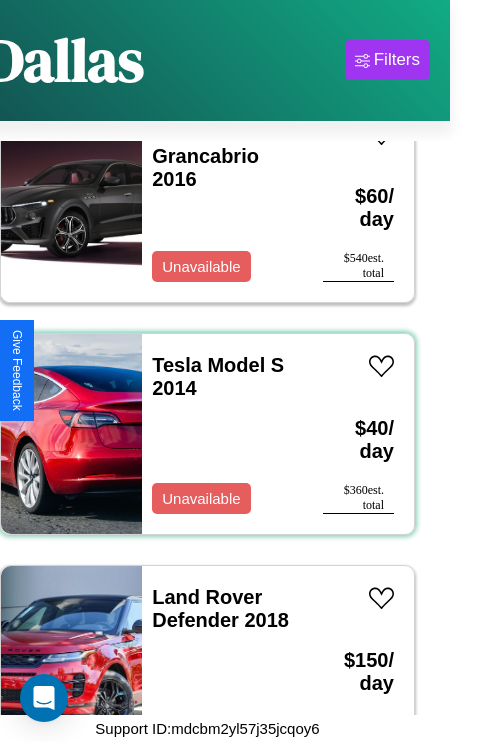 click on "Tesla   Model S   2014 Unavailable" at bounding box center (222, 434) 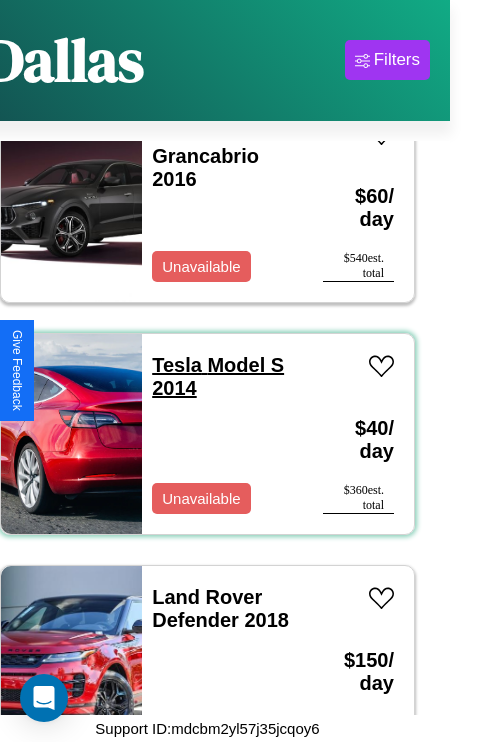click on "Tesla   Model S   2014" at bounding box center [218, 376] 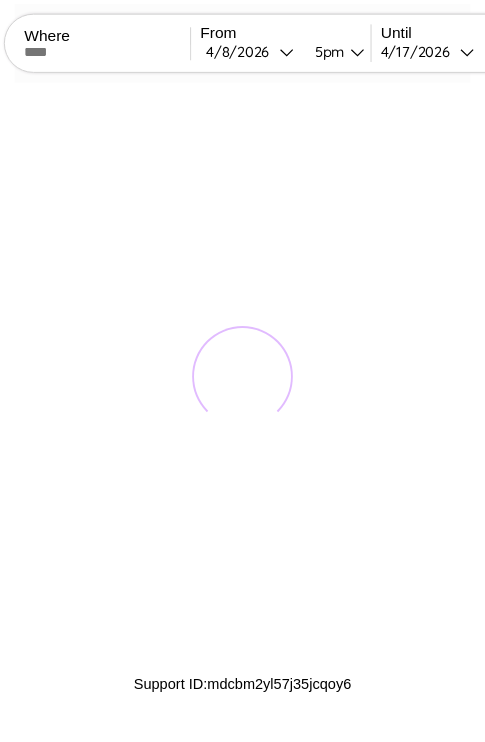 scroll, scrollTop: 0, scrollLeft: 0, axis: both 